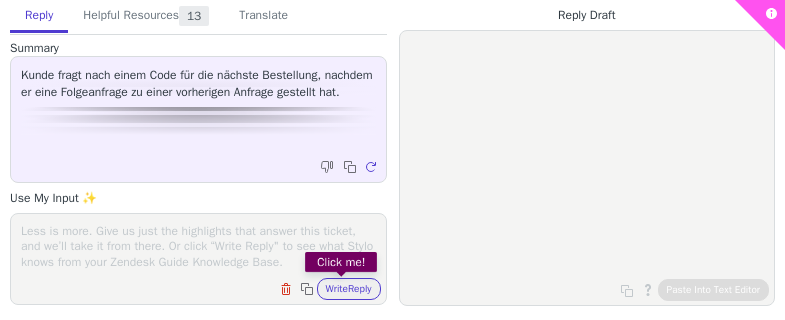 scroll, scrollTop: 0, scrollLeft: 0, axis: both 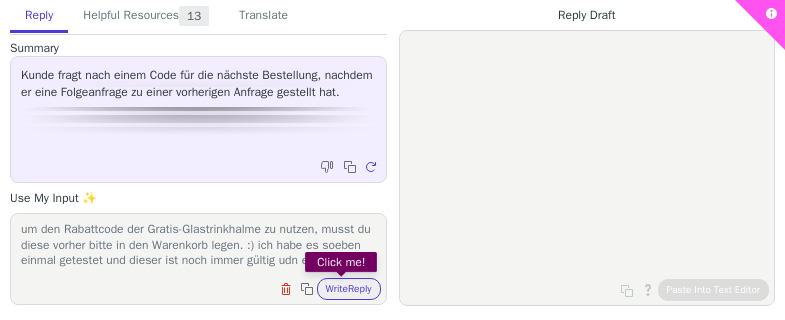 type on "eien bestellung konnte ich im System noch nciht ausfindig machen, hast du evtl. über eine andere [EMAIL] bestellt?
um den Rabattcode der Gratis-Glastrinkhalme zu nutzen, musst du diese vorher bitte in den Warenkorb legen. :) ich habe es soeben einmal getestet und dieser ist noch immer gültig udn einsatzbereit." 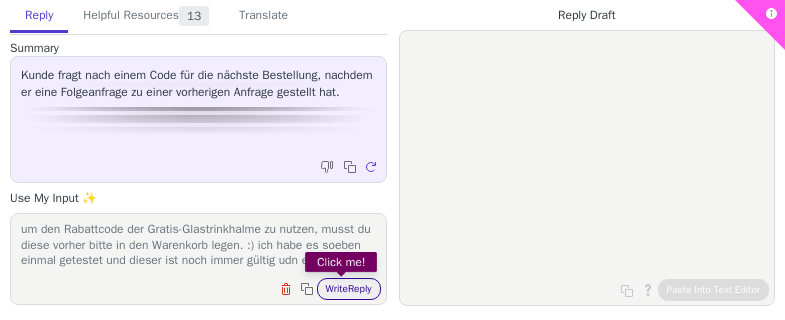 click on "Clear field Copy to clipboard Write  Reply Click me!" at bounding box center (328, 289) 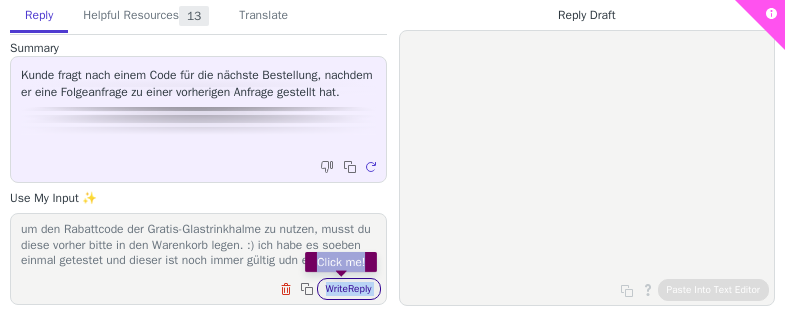 click on "Write  Reply" at bounding box center (349, 289) 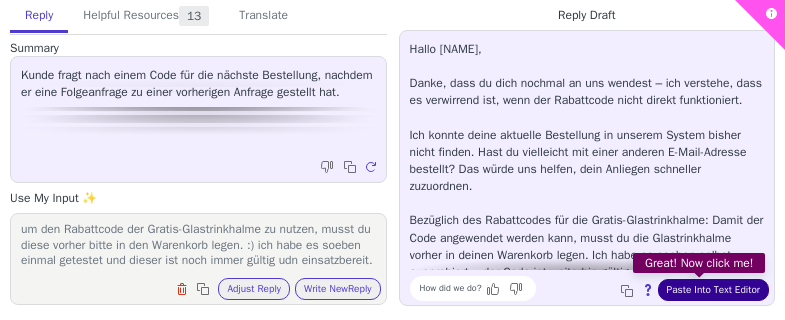 click on "Paste Into Text Editor" at bounding box center [713, 290] 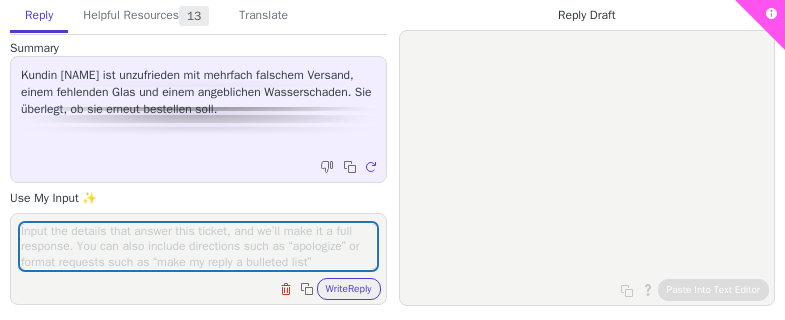 scroll, scrollTop: 0, scrollLeft: 0, axis: both 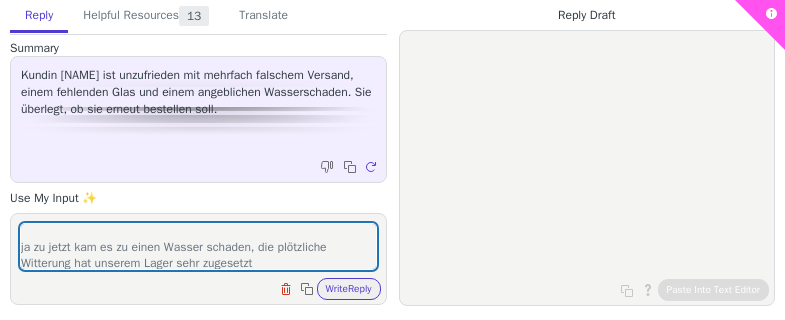 click on "bitte verzeih wie es bis hierher gelaufen ist. das ist absolut nciht der Anspruch den wir an uns selbst haben.
ja zu jetzt kam es zu einen Wasser schaden, die plötzliche Witterung hat unserem Lager sehr zugesetzt" at bounding box center (198, 246) 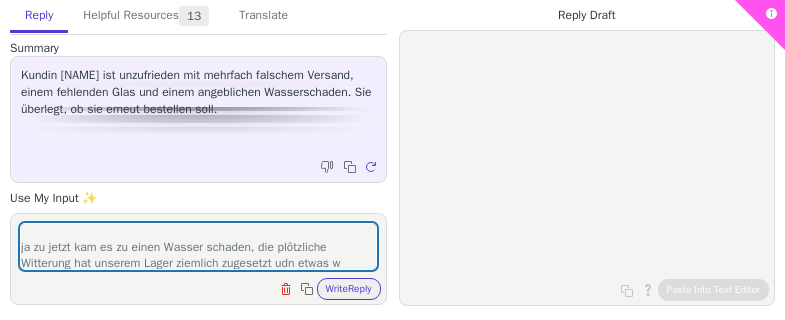 scroll, scrollTop: 45, scrollLeft: 0, axis: vertical 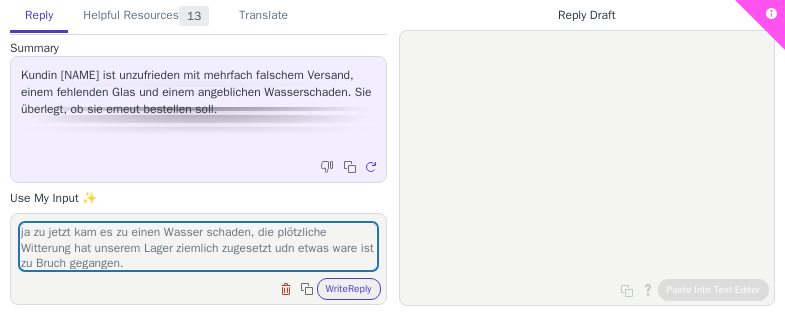 click on "bitte verzeih wie es bis hierher gelaufen ist. das ist absolut nciht der Anspruch den wir an uns selbst haben.
ja zu jetzt kam es zu einen Wasser schaden, die plötzliche Witterung hat unserem Lager ziemlich zugesetzt udn etwas ware ist zu Bruch gegangen.
Ich würde mich sehr gerne erkenntlich zeigen udn gerne versuchen deien Bindung zu uns aufrecht zu erhalten. Darf ich dir einen Rabattcode für eien JuiceBox deiner Wahl überreichen? der ist unbegrenzt gültig udn kann wann auch immer von dir dann eingelöst werden. gilt nur nciht auf Sets oder Rabattaktion wie 5+1 bei den Limited edituinen." at bounding box center [198, 246] 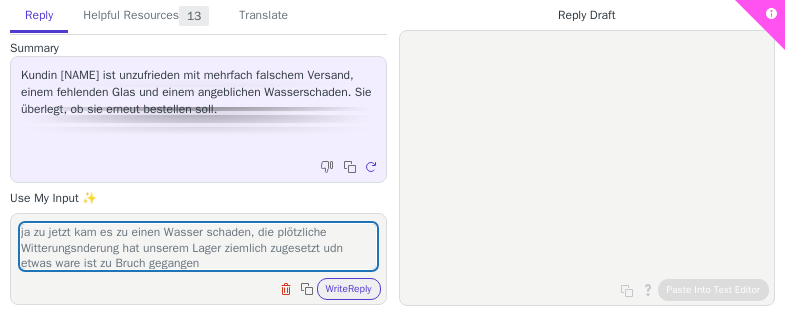 click on "bitte verzeih wie es bis hierher gelaufen ist. das ist absolut nciht der Anspruch den wir an uns selbst haben.
ja zu jetzt kam es zu einen Wasser schaden, die plötzliche Witterungsnderung hat unserem Lager ziemlich zugesetzt udn etwas ware ist zu Bruch gegangen" at bounding box center [198, 246] 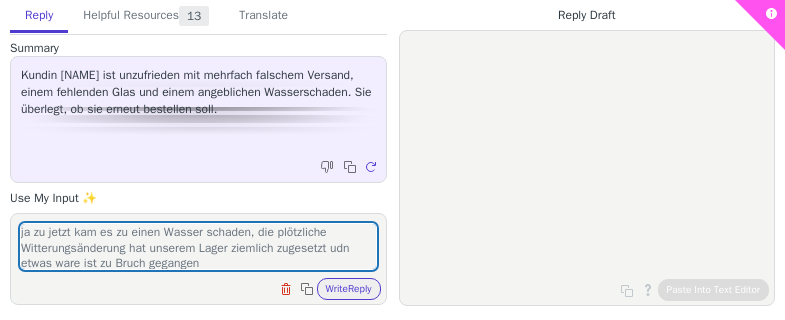 click on "bitte verzeih wie es bis hierher gelaufen ist. das ist absolut nciht der Anspruch den wir an uns selbst haben.
ja zu jetzt kam es zu einen Wasser schaden, die plötzliche Witterungsänderung hat unserem Lager ziemlich zugesetzt udn etwas ware ist zu Bruch gegangen" at bounding box center [198, 246] 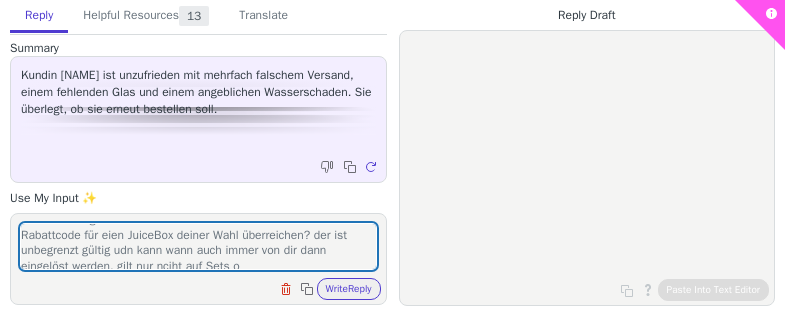 scroll, scrollTop: 150, scrollLeft: 0, axis: vertical 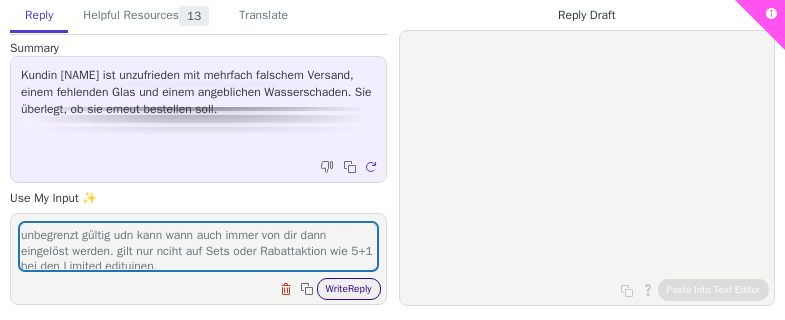 type on "bitte verzeih wie es bis hierher gelaufen ist. das ist absolut nciht der Anspruch den wir an uns selbst haben.
ja zu jetzt kam es zu einen Wasser schaden, die plötzliche Witterungsänderung hat unserem Lager ziemlich zugesetzt udn etwas ware ist zu Bruch gegangen.
Ich würde mich sehr gerne erkenntlich zeigen udn gerne versuchen deien Bindung zu uns aufrecht zu erhalten. Darf ich dir einen Rabattcode für eien JuiceBox deiner Wahl überreichen? der ist unbegrenzt gültig udn kann wann auch immer von dir dann eingelöst werden. gilt nur nciht auf Sets oder Rabattaktion wie 5+1 bei den Limited edituinen." 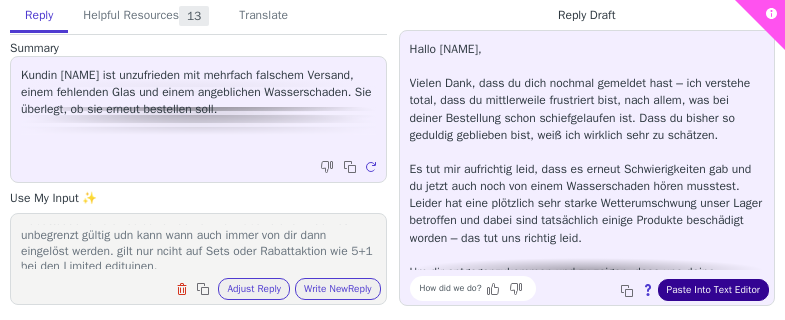 click on "Paste Into Text Editor" at bounding box center [713, 290] 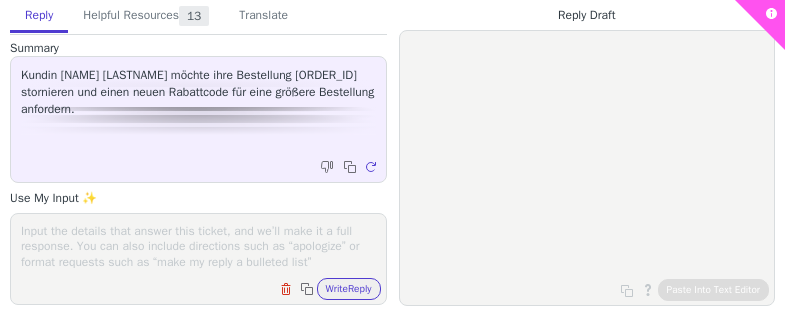 scroll, scrollTop: 0, scrollLeft: 0, axis: both 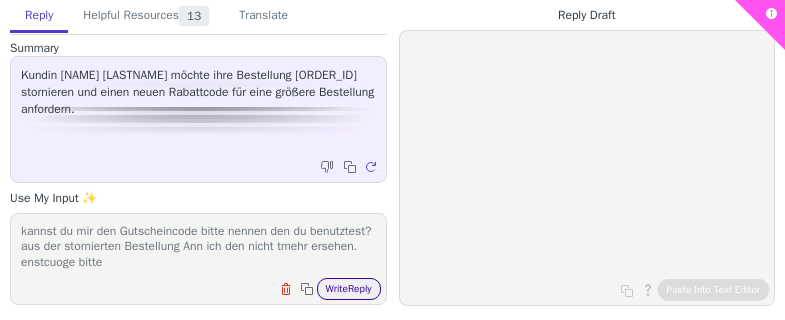 type on "kannst du mir den Gutscheincode bitte nennen den du benutztest? aus der stornierten Bestellung Ann ich den nicht tmehr ersehen. enstcuoge bitte" 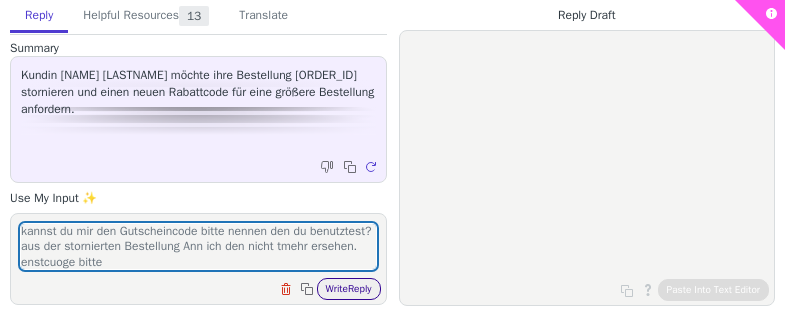 click on "Write  Reply" at bounding box center (349, 289) 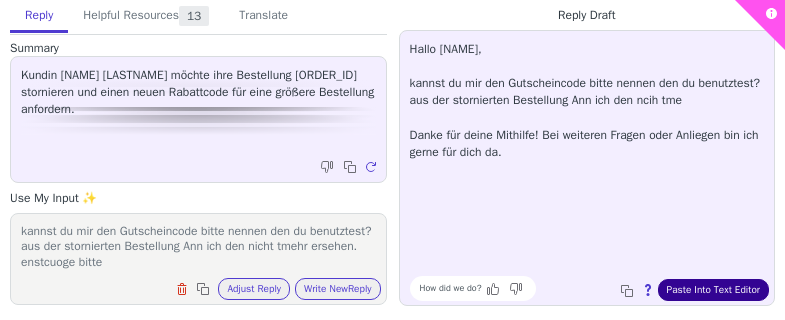click on "Paste Into Text Editor" at bounding box center (713, 290) 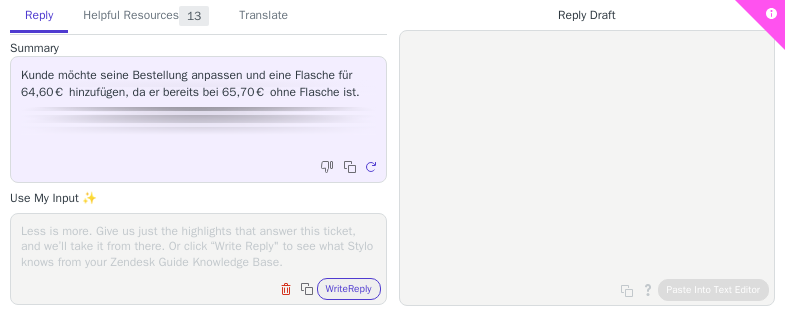 click on "Clear field Copy to clipboard Write  Reply" at bounding box center (198, 259) 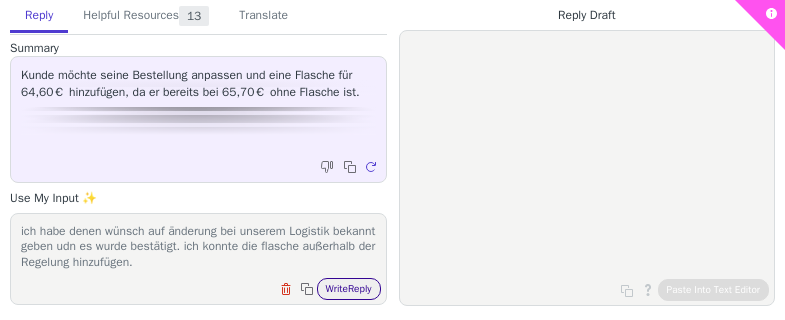 type on "ich habe denen wünsch auf änderung bei unserem Logistik bekannt geben udn es wurde bestätigt. ich konnte die flasche außerhalb der Regelung hinzufügen." 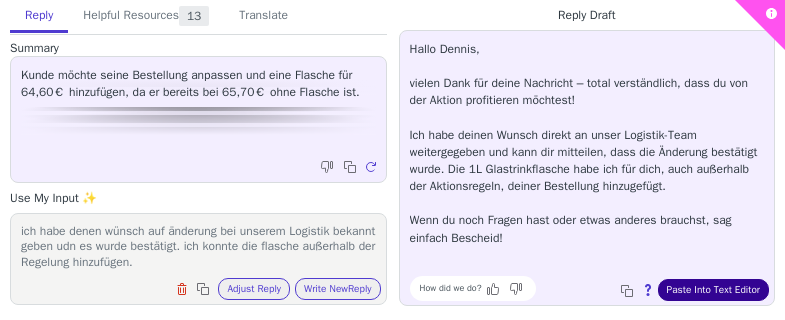click on "Paste Into Text Editor" at bounding box center [713, 290] 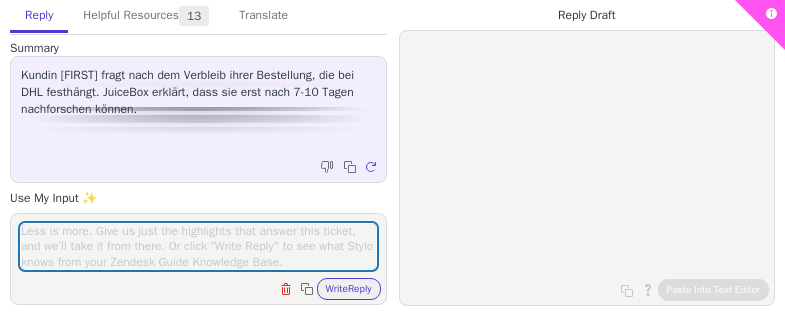 scroll, scrollTop: 0, scrollLeft: 0, axis: both 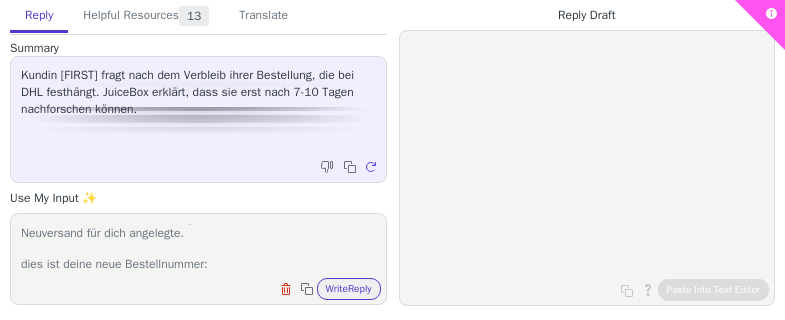 paste on "#JB773757" 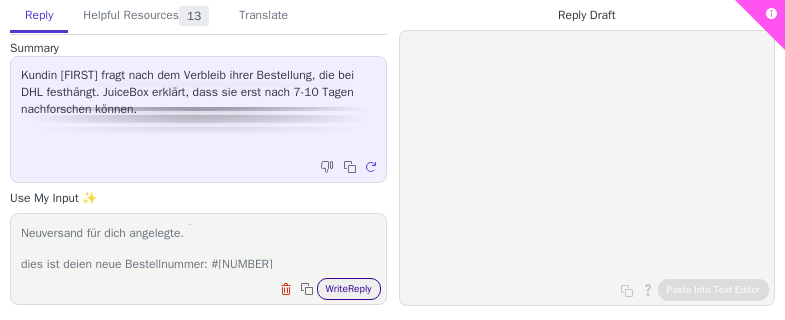 type on "viele lieben das für die infos.
ich konnte nun erfolgreich eine nachforshcugn in die wegen keinen udn habe dein mail direkt beigelegt.
währenddessen die nachfirschugn läuft, habe icheeunen Neuversand für dich angelegte.
dies ist deien neue Bestellnummer: #[NUMBER]" 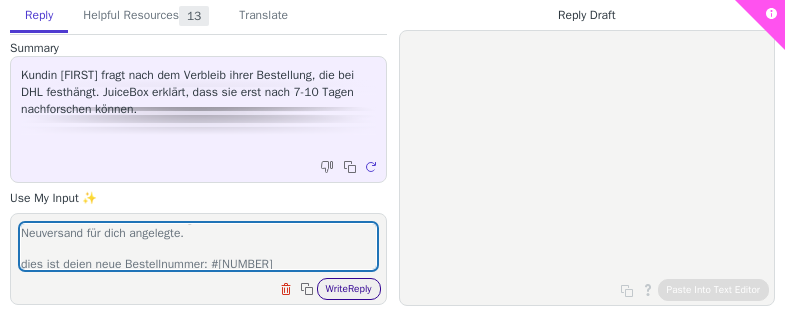 click on "Write  Reply" at bounding box center (349, 289) 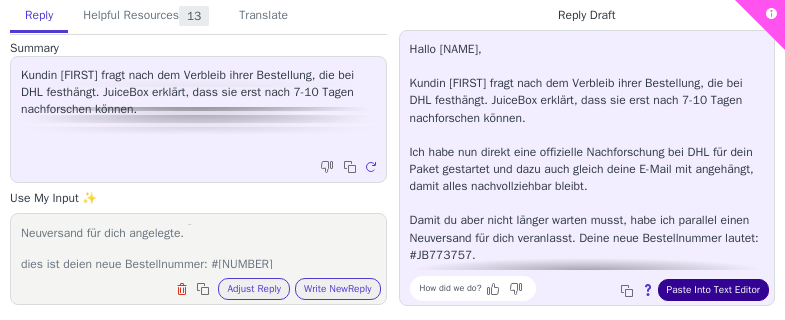 click on "Paste Into Text Editor" at bounding box center (713, 290) 